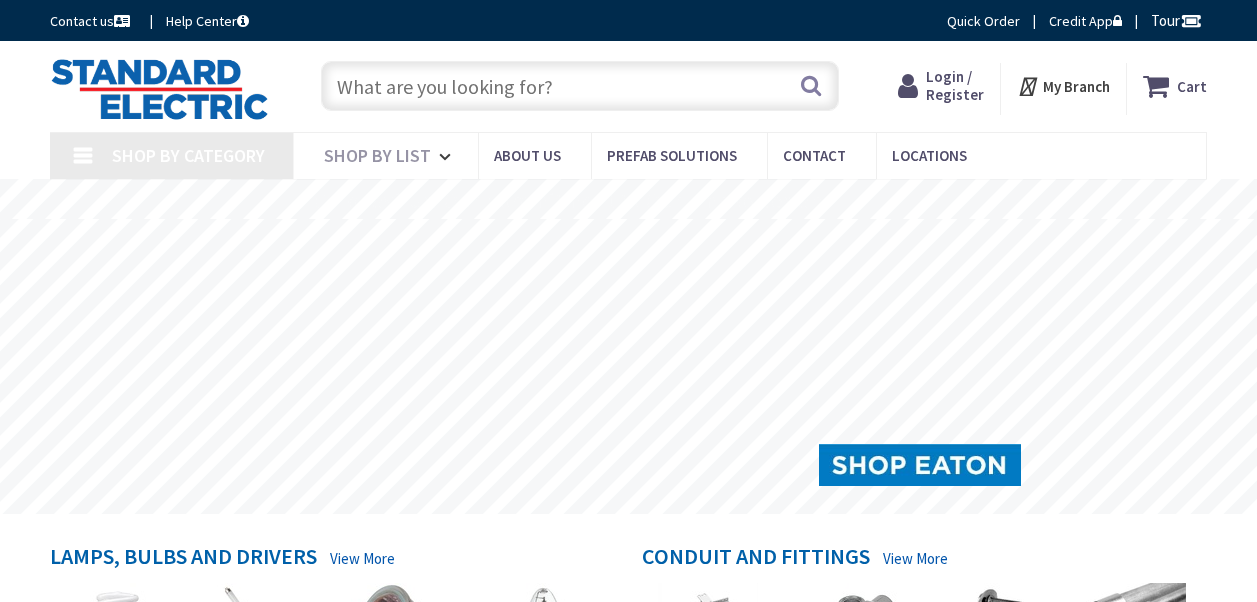 scroll, scrollTop: 0, scrollLeft: 0, axis: both 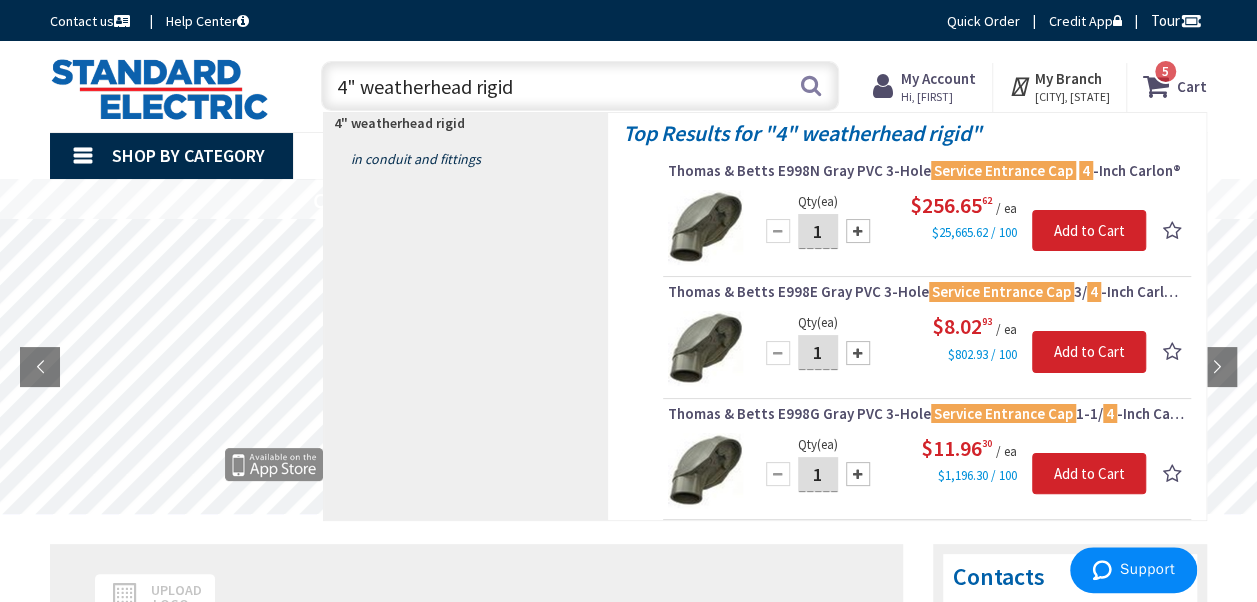 type on "4" weatherhead rigid" 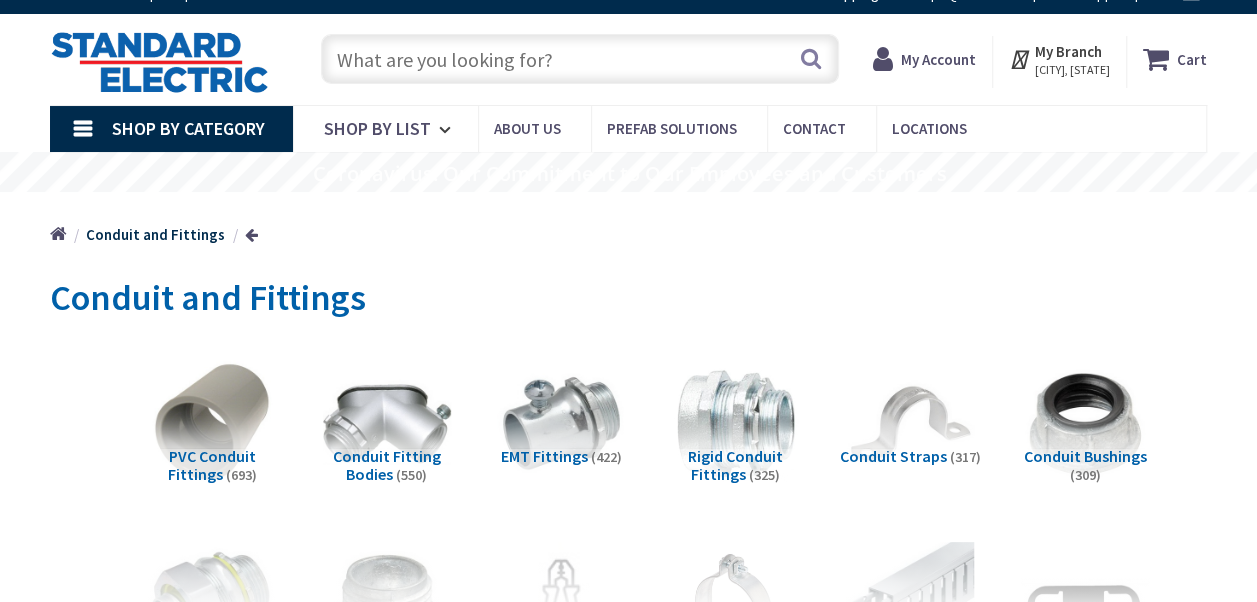 click at bounding box center [580, 59] 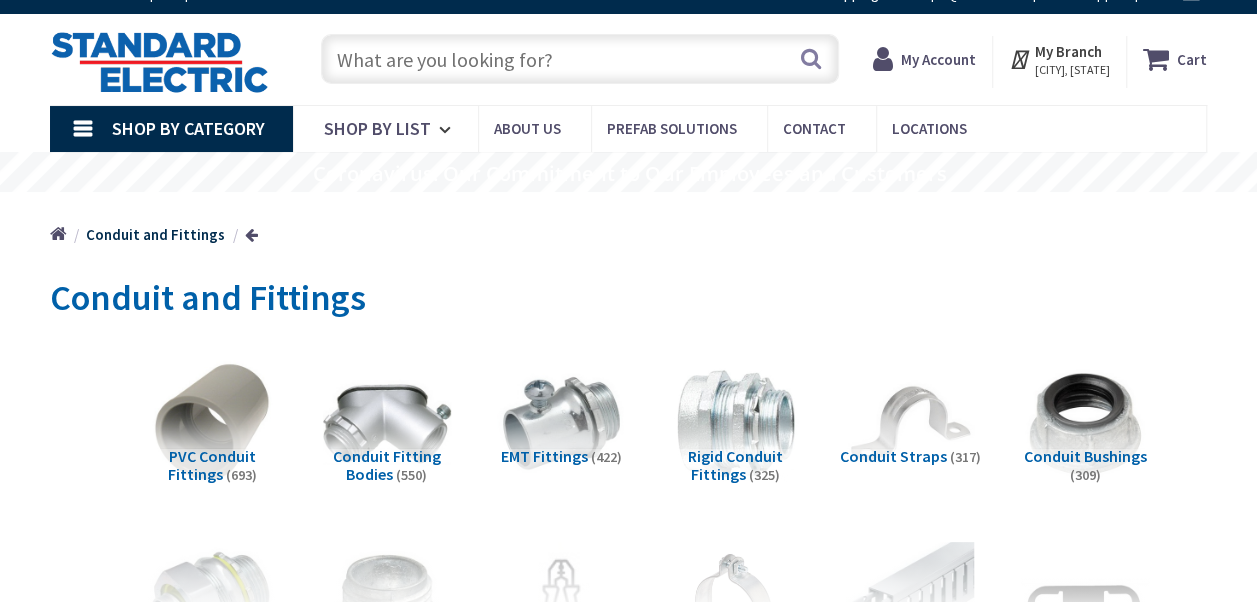 scroll, scrollTop: 20, scrollLeft: 0, axis: vertical 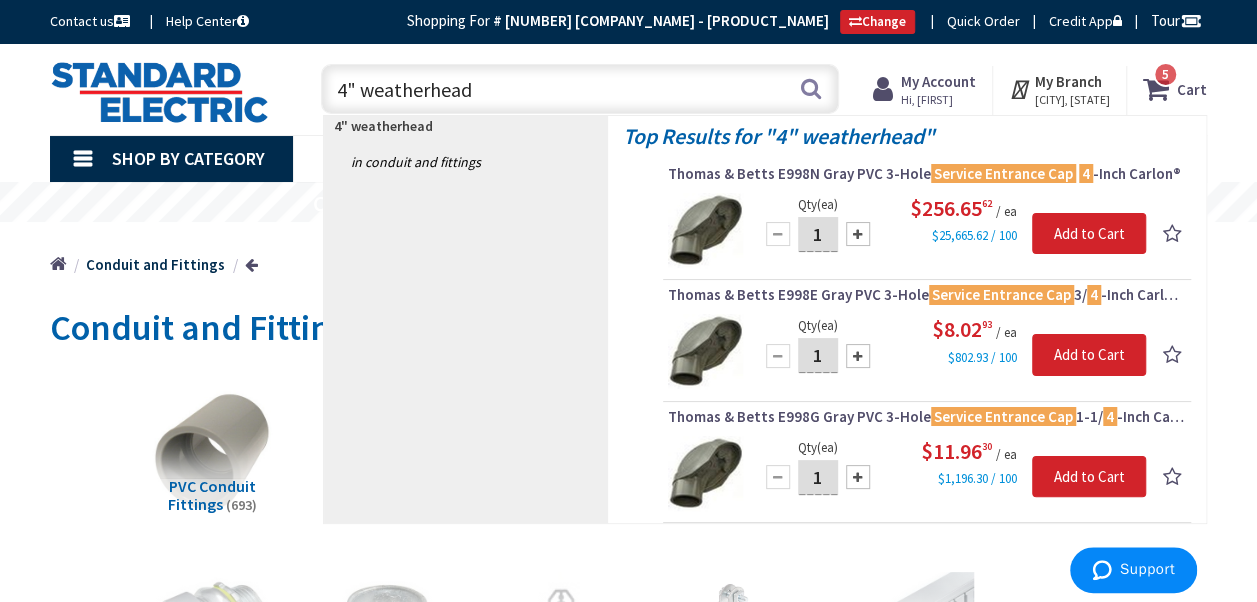 type on "4" weather head" 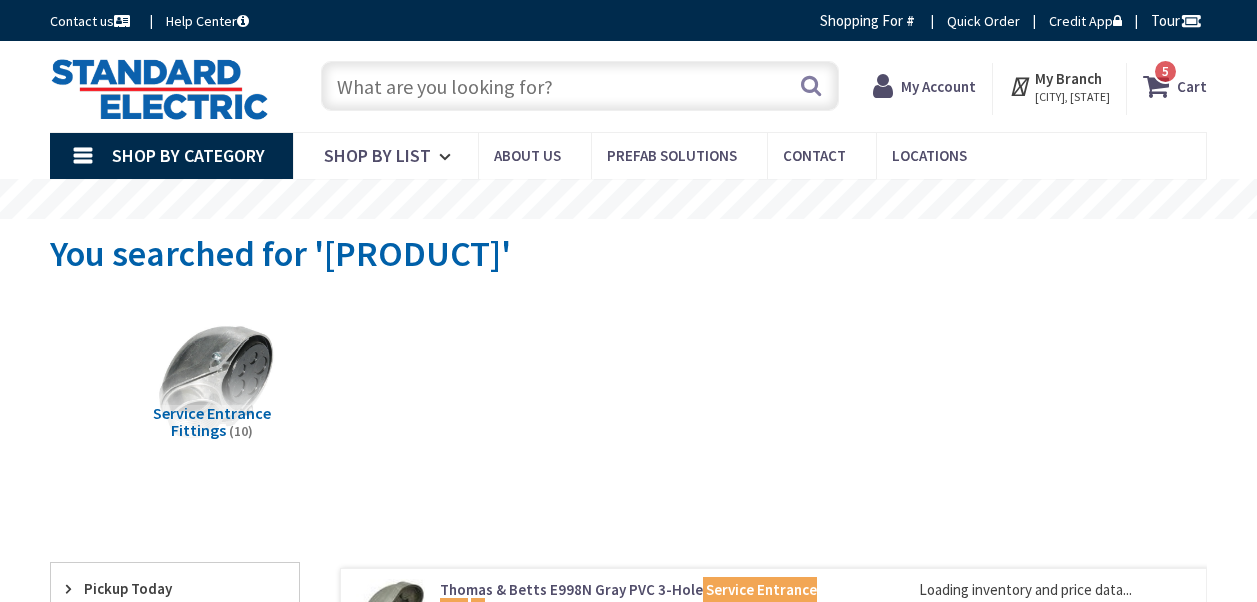 click at bounding box center [212, 380] 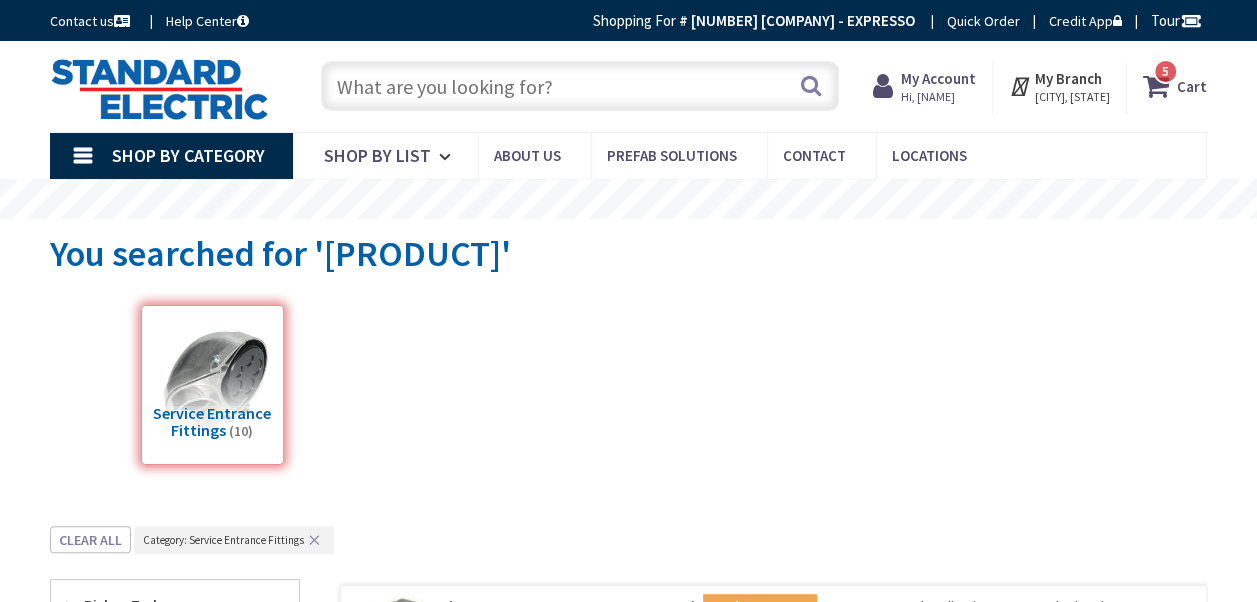 scroll, scrollTop: 524, scrollLeft: 0, axis: vertical 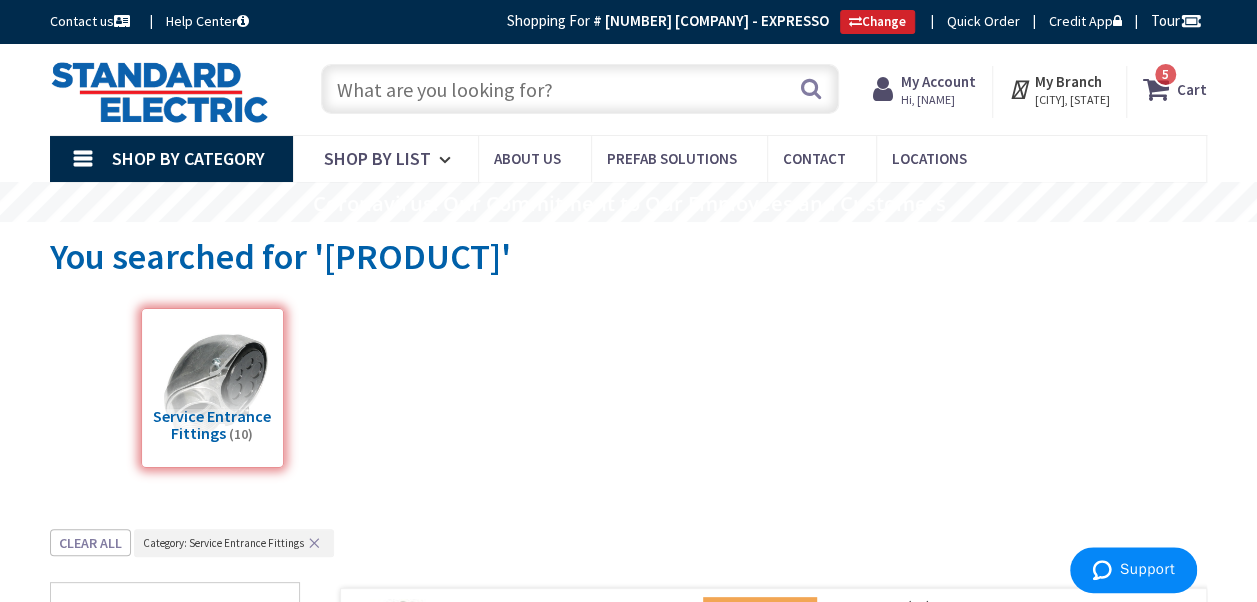 click on "Search" at bounding box center (575, 88) 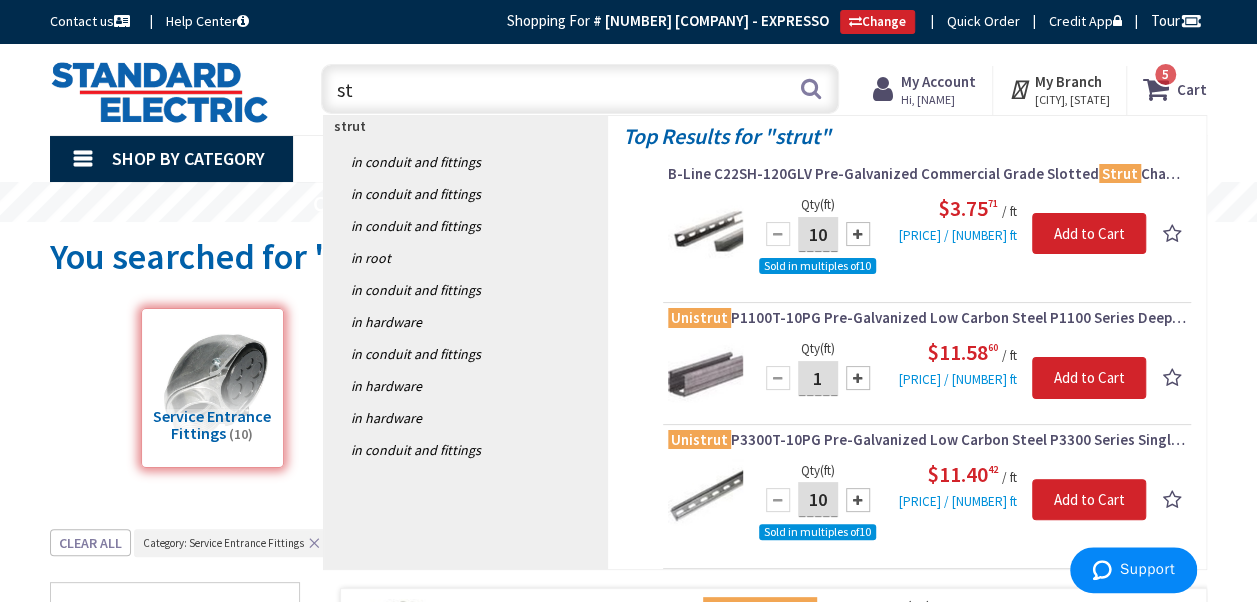 type on "s" 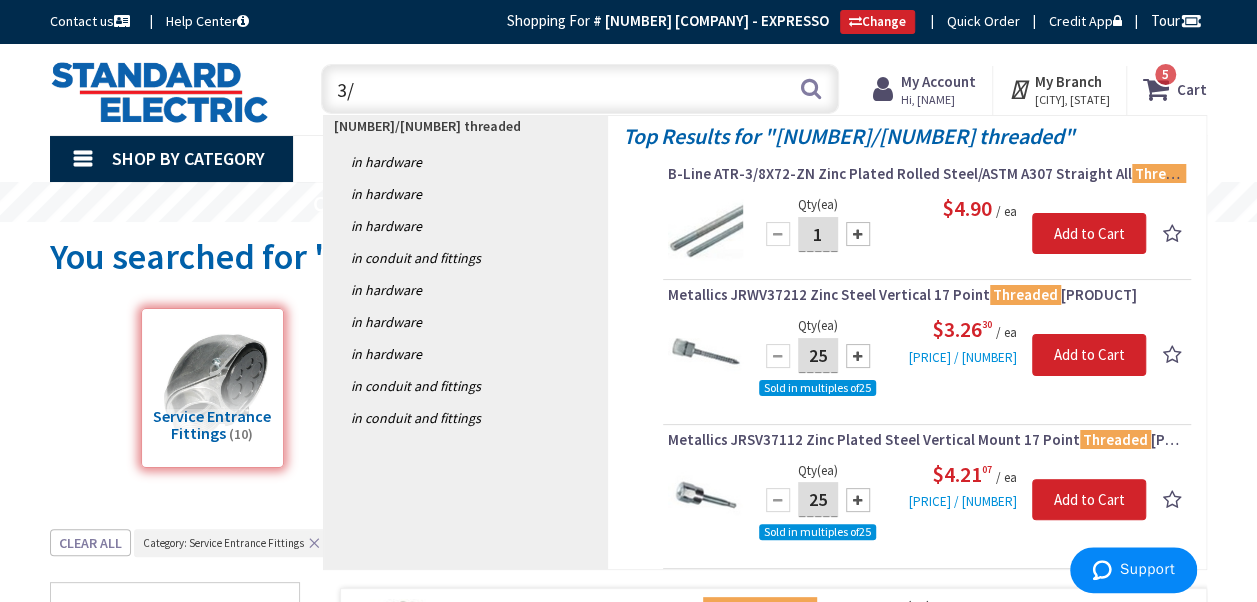 type on "3" 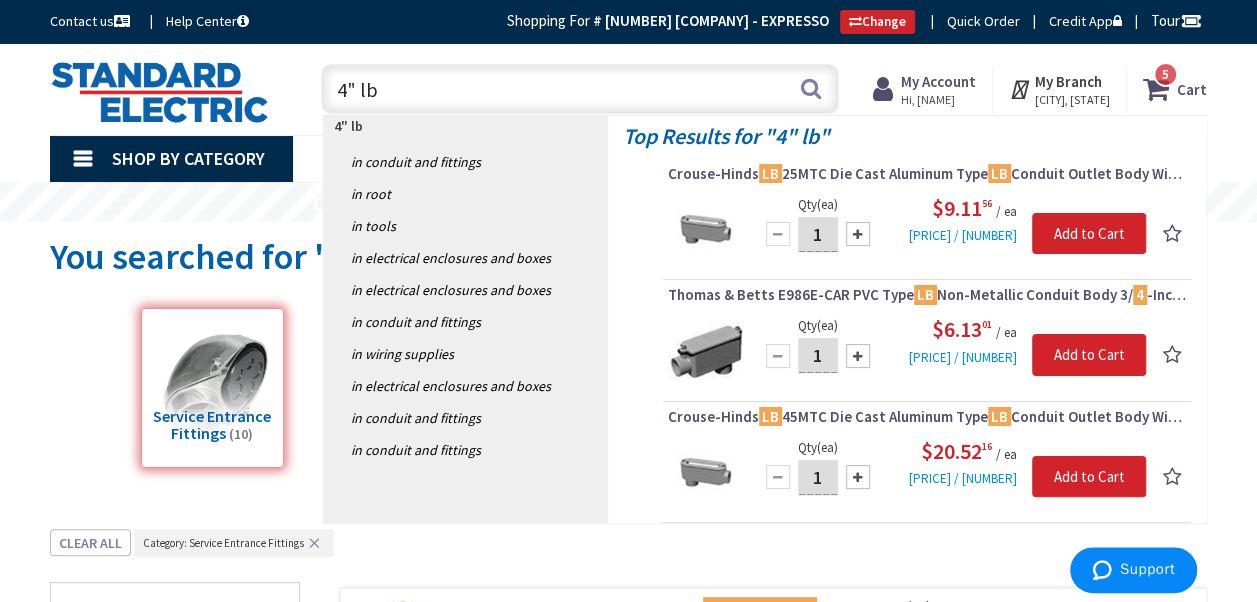 type on "4" lb" 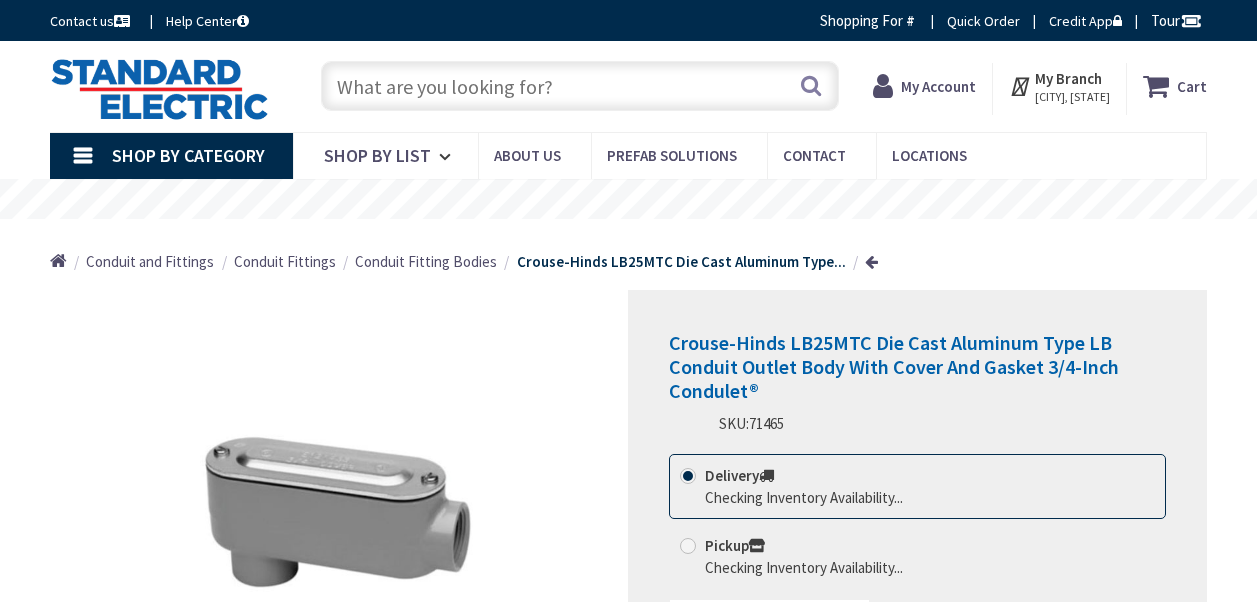 scroll, scrollTop: 0, scrollLeft: 0, axis: both 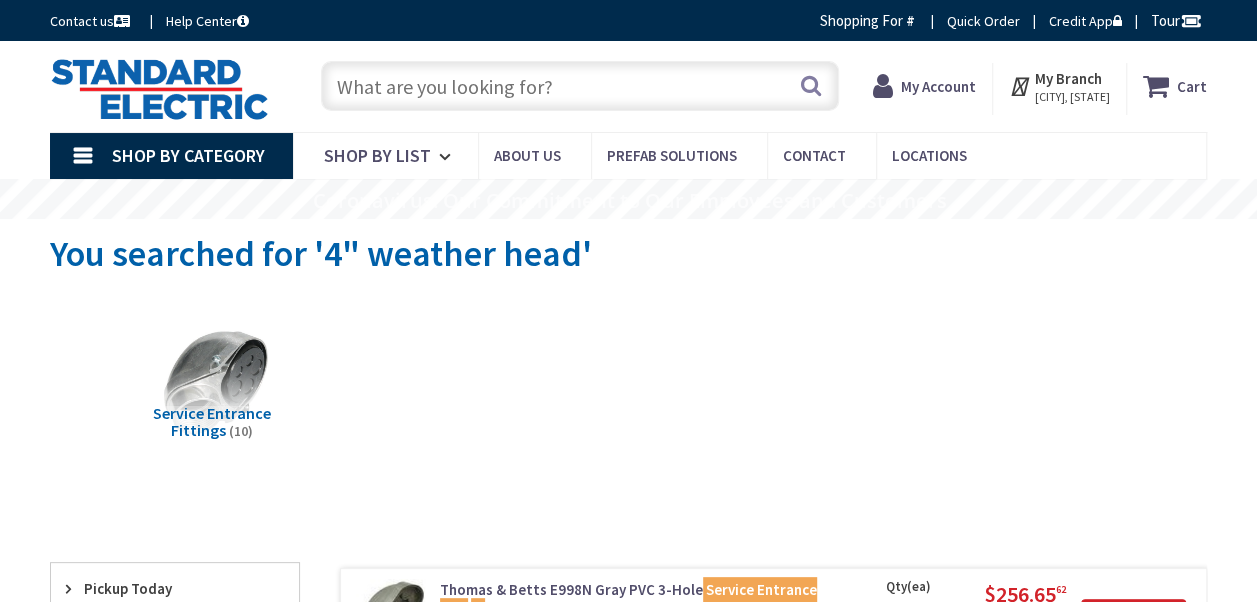 click at bounding box center (580, 86) 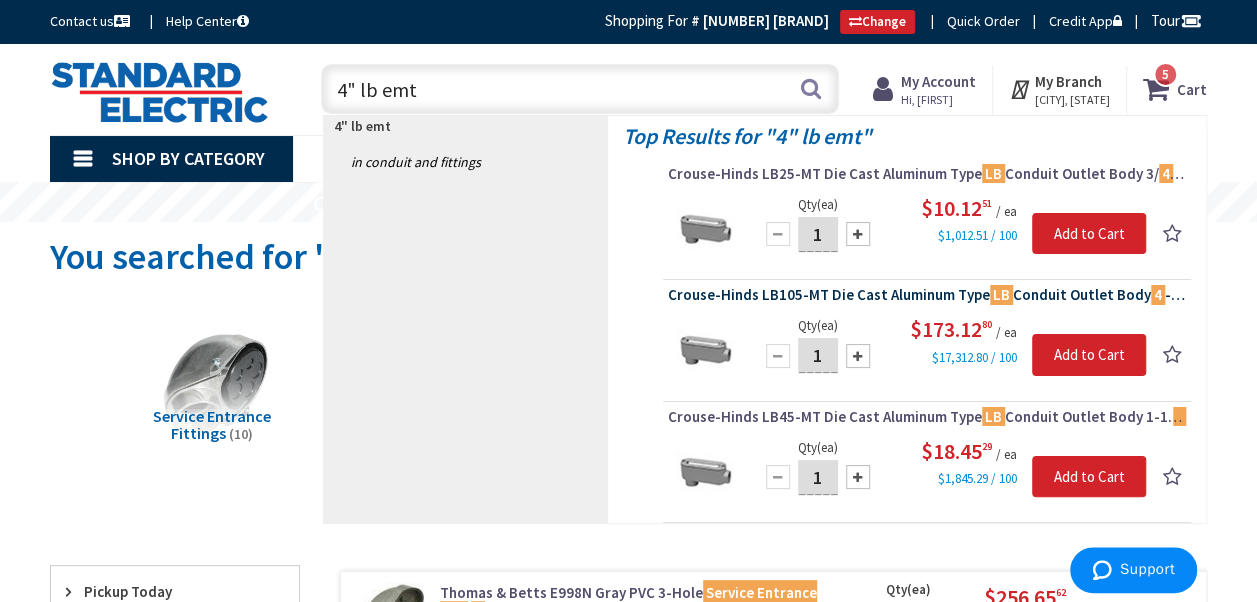 type on "4" lb emt" 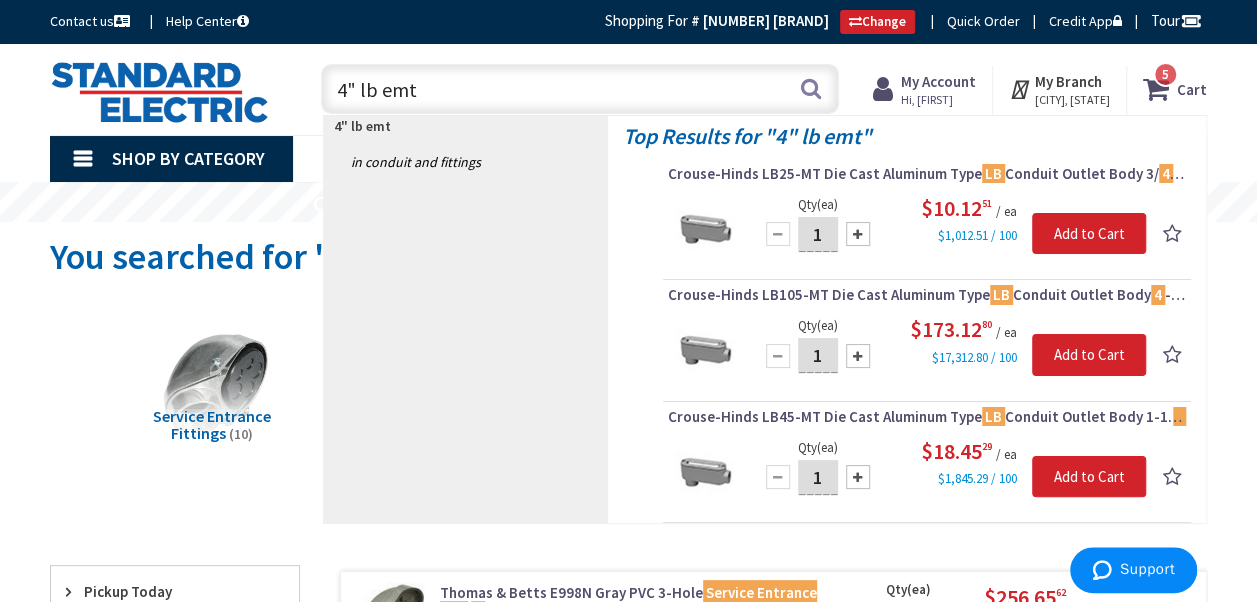 click on "Crouse-Hinds LB105-MT Die Cast Aluminum Type  LB  Conduit Outlet Body  4 -Inch Condulet®" at bounding box center [927, 295] 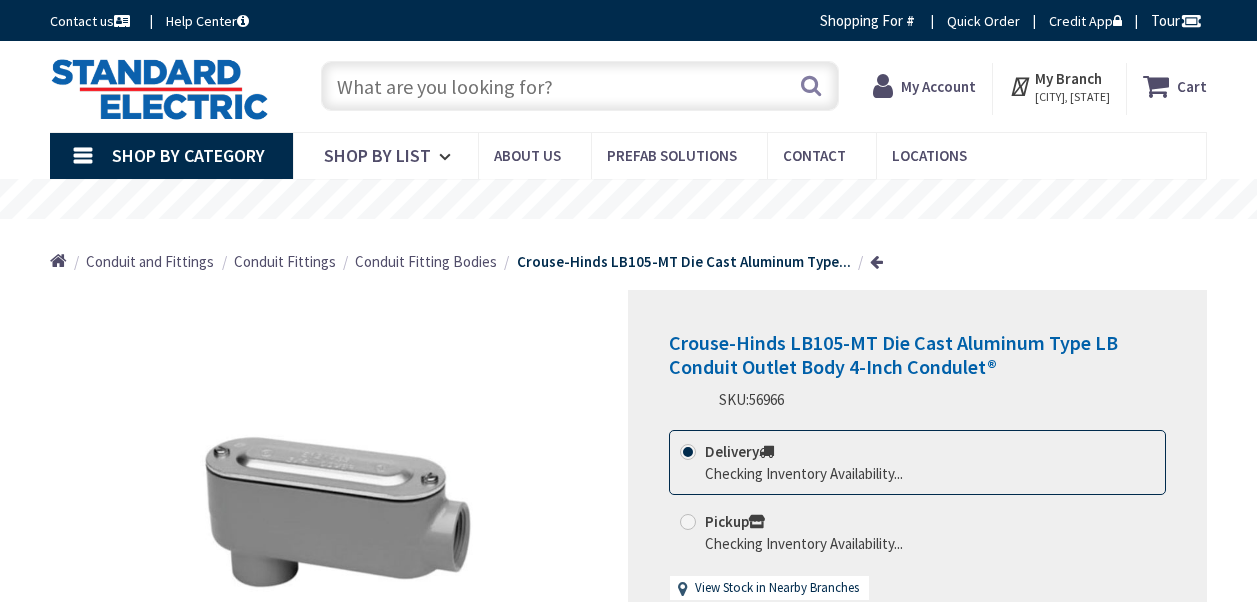scroll, scrollTop: 0, scrollLeft: 0, axis: both 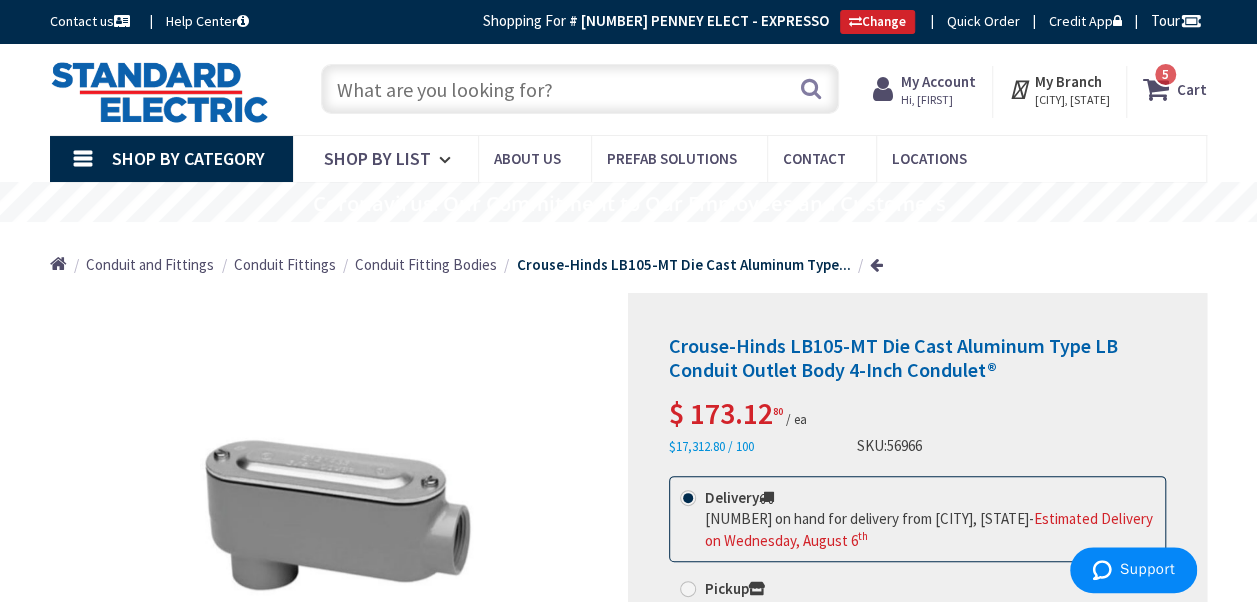 click at bounding box center (580, 89) 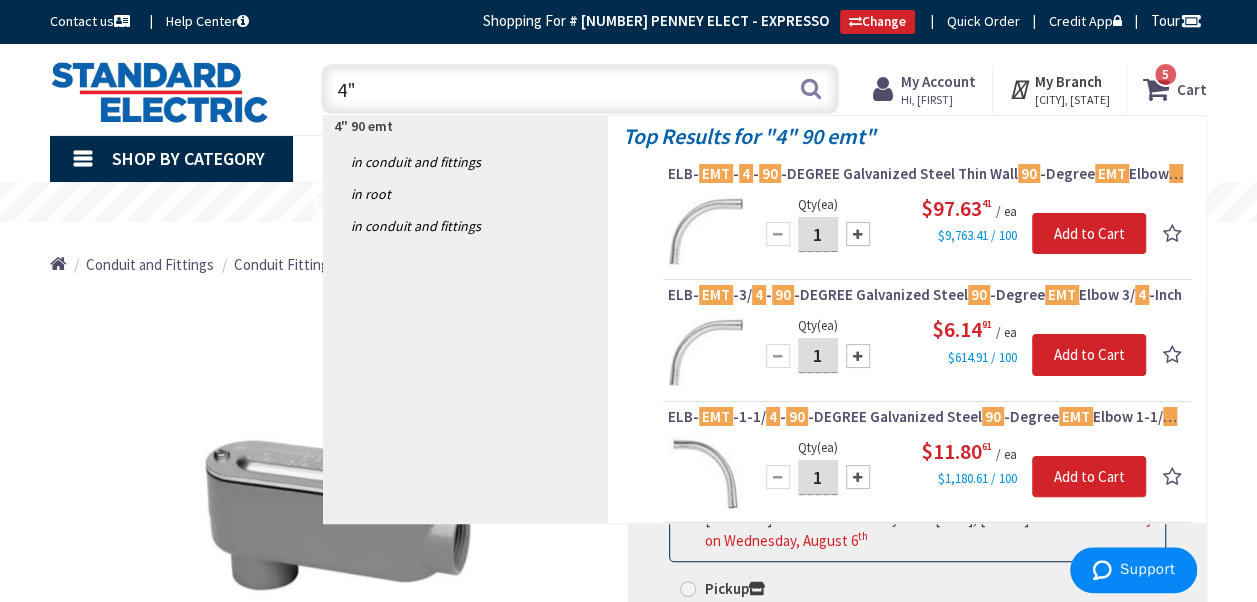 type on "4" 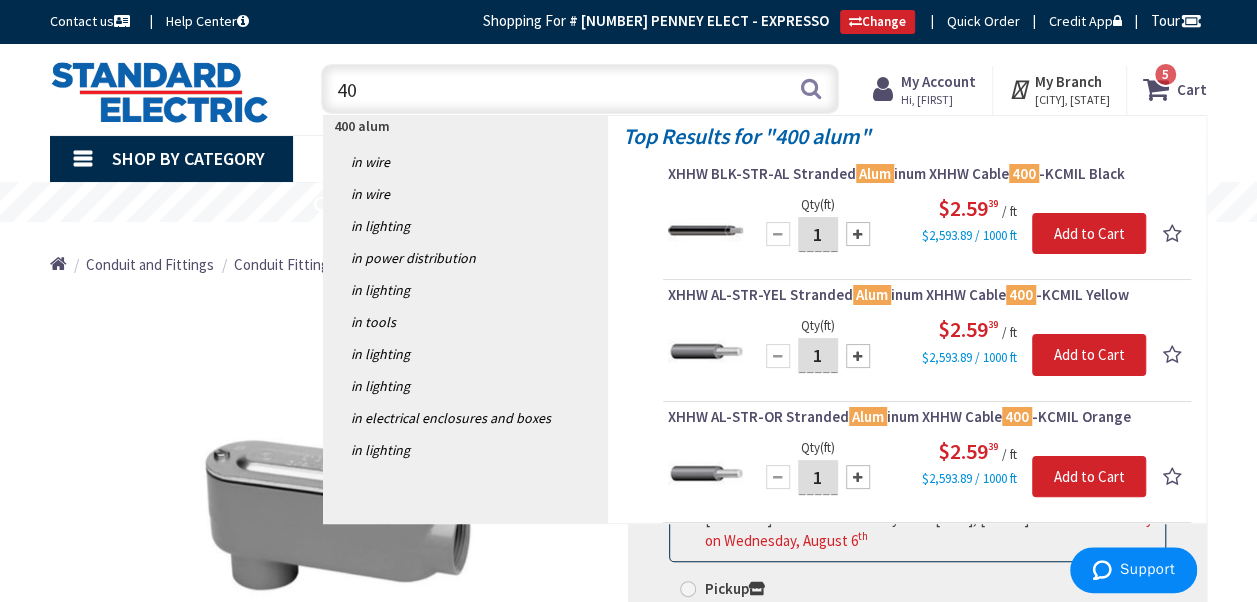 type on "4" 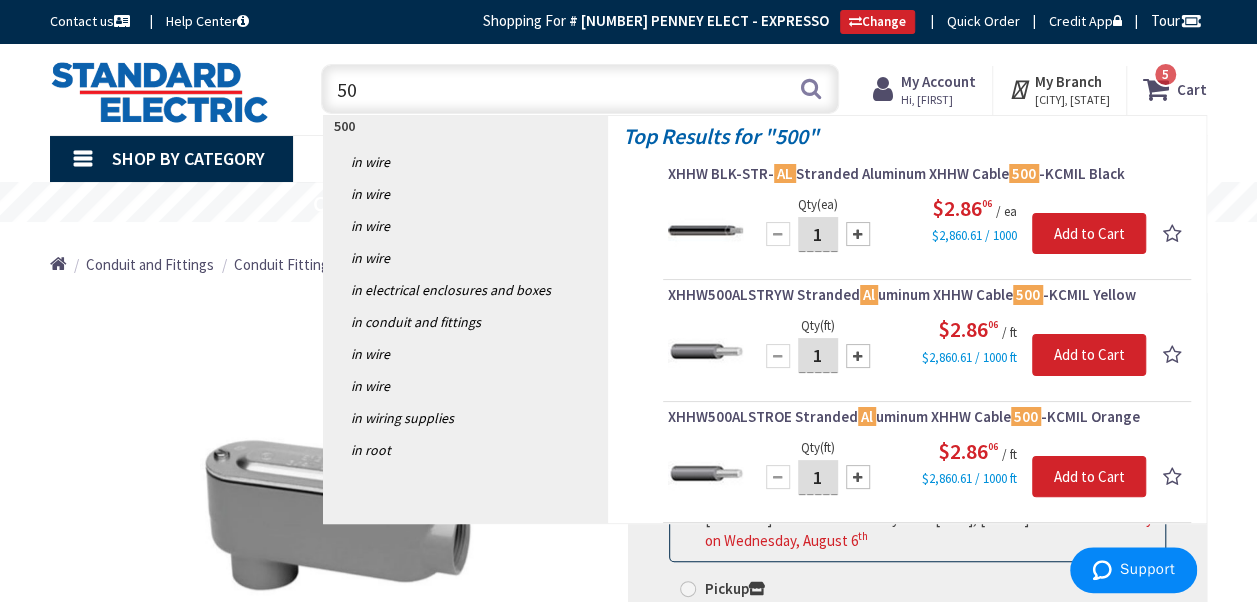 type on "5" 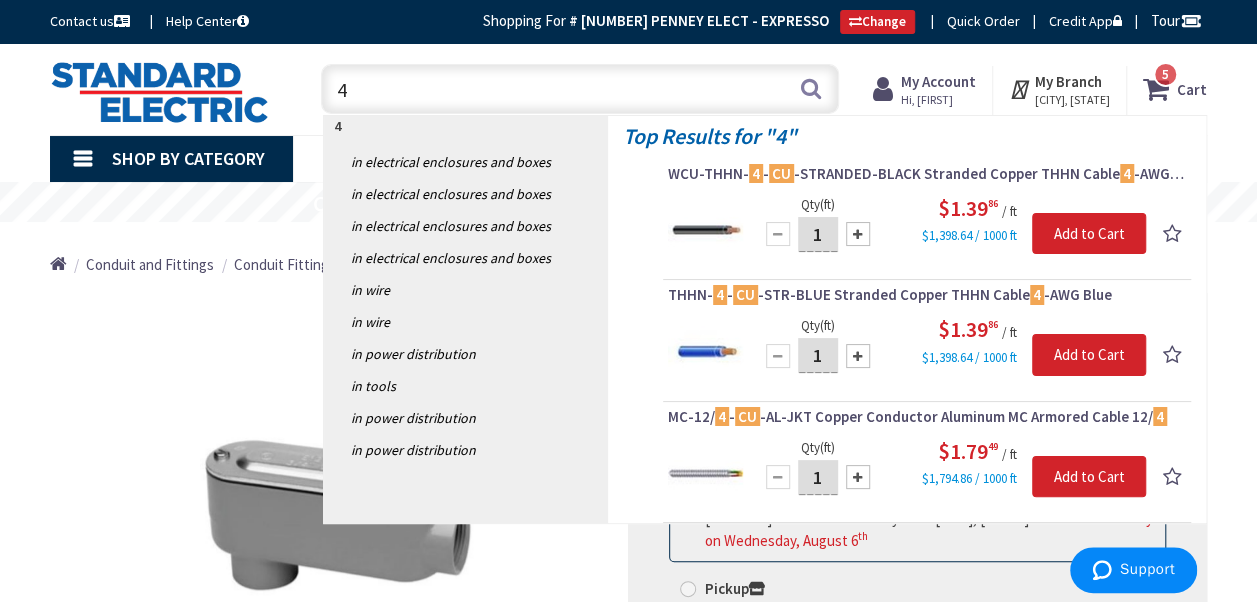 type on "4" 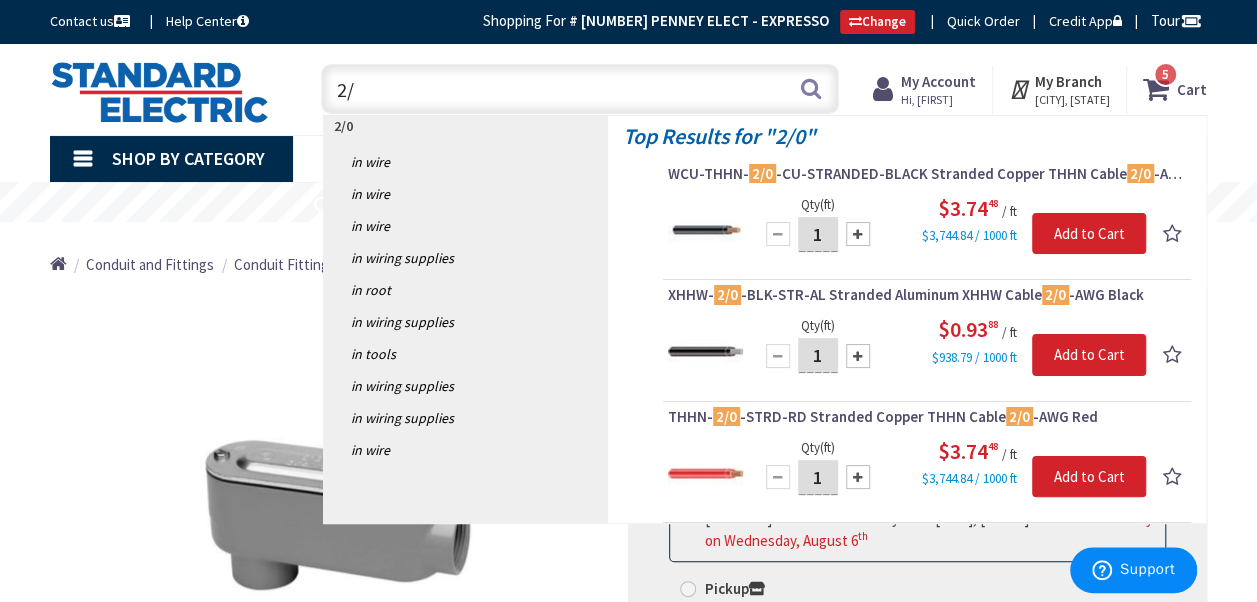 type on "2" 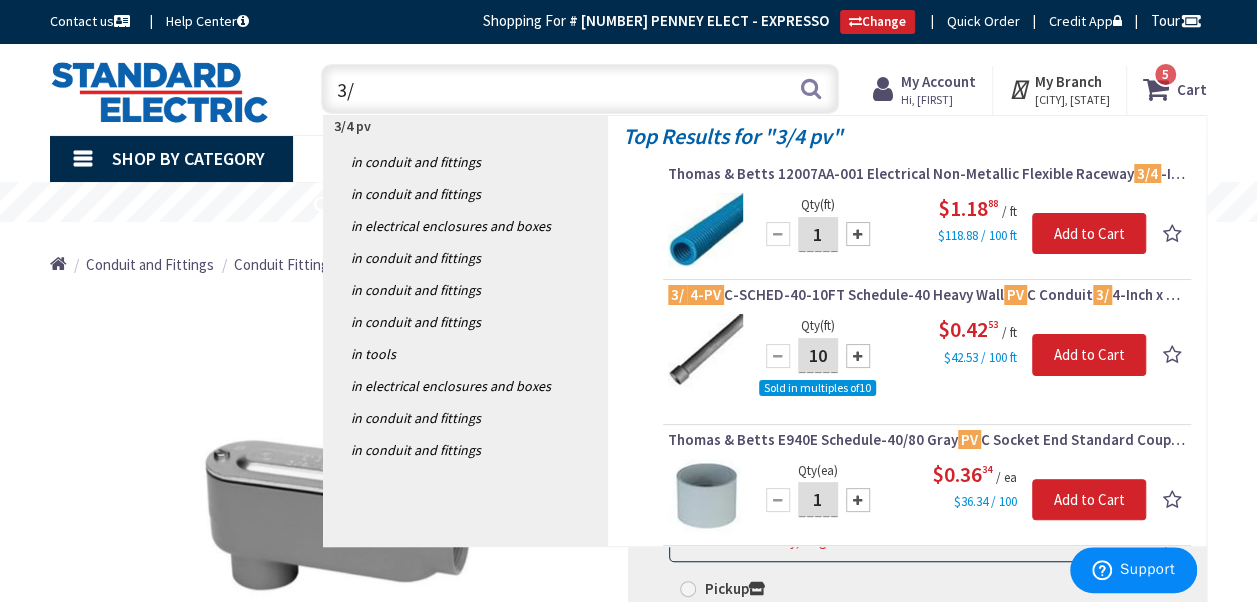 type on "3" 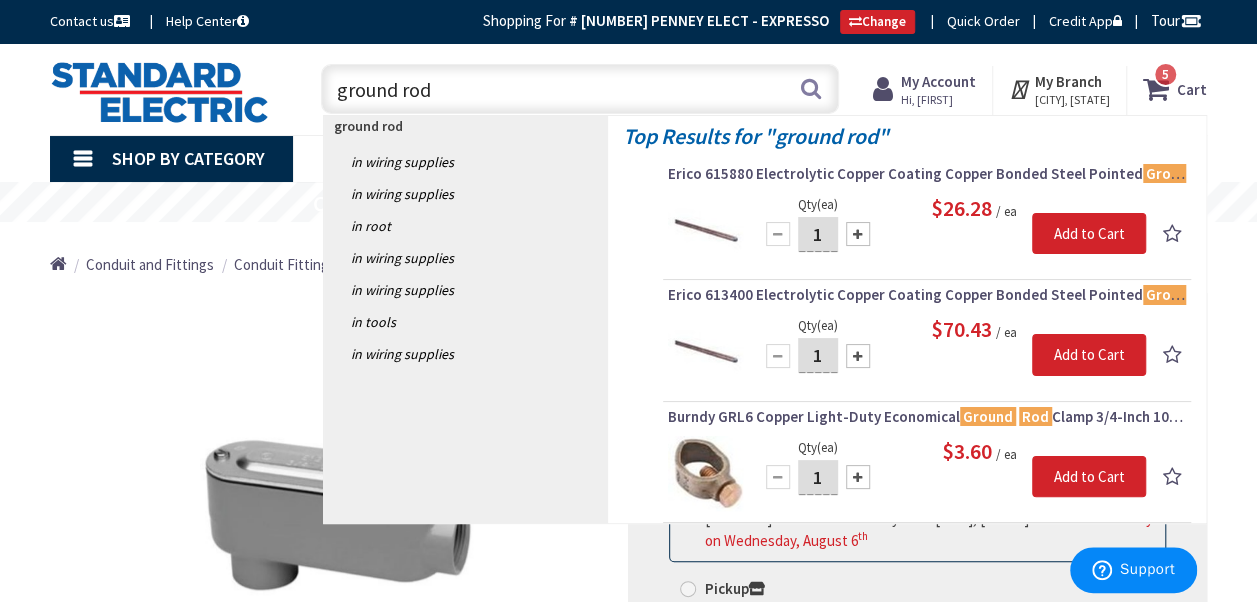 type on "ground rod" 